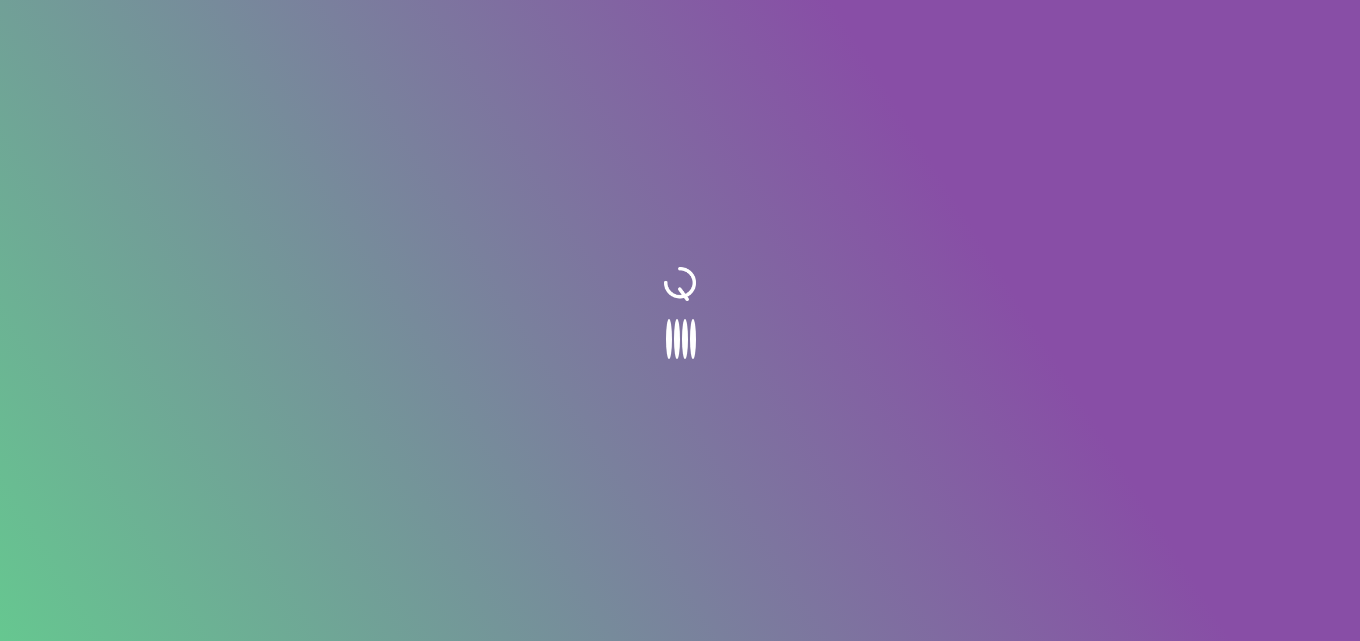scroll, scrollTop: 0, scrollLeft: 0, axis: both 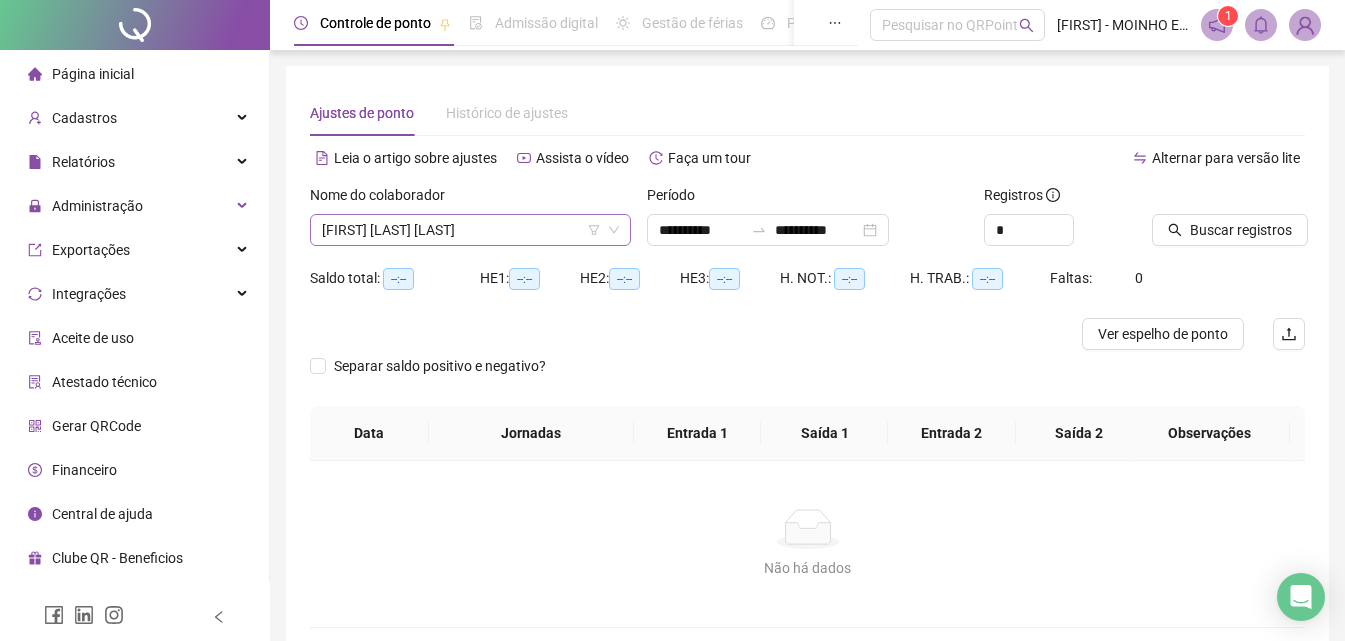 click on "[FIRST] [LAST] [LAST]" at bounding box center (470, 230) 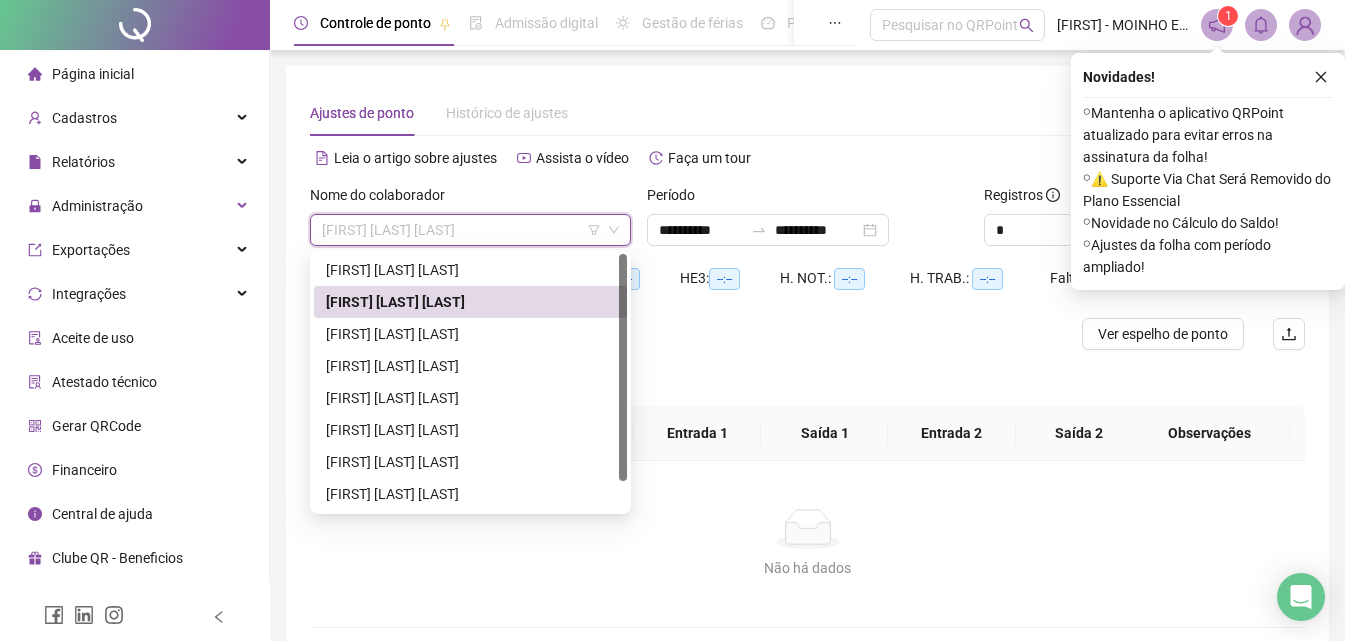 click on "[FIRST] [LAST] [LAST]" at bounding box center [470, 366] 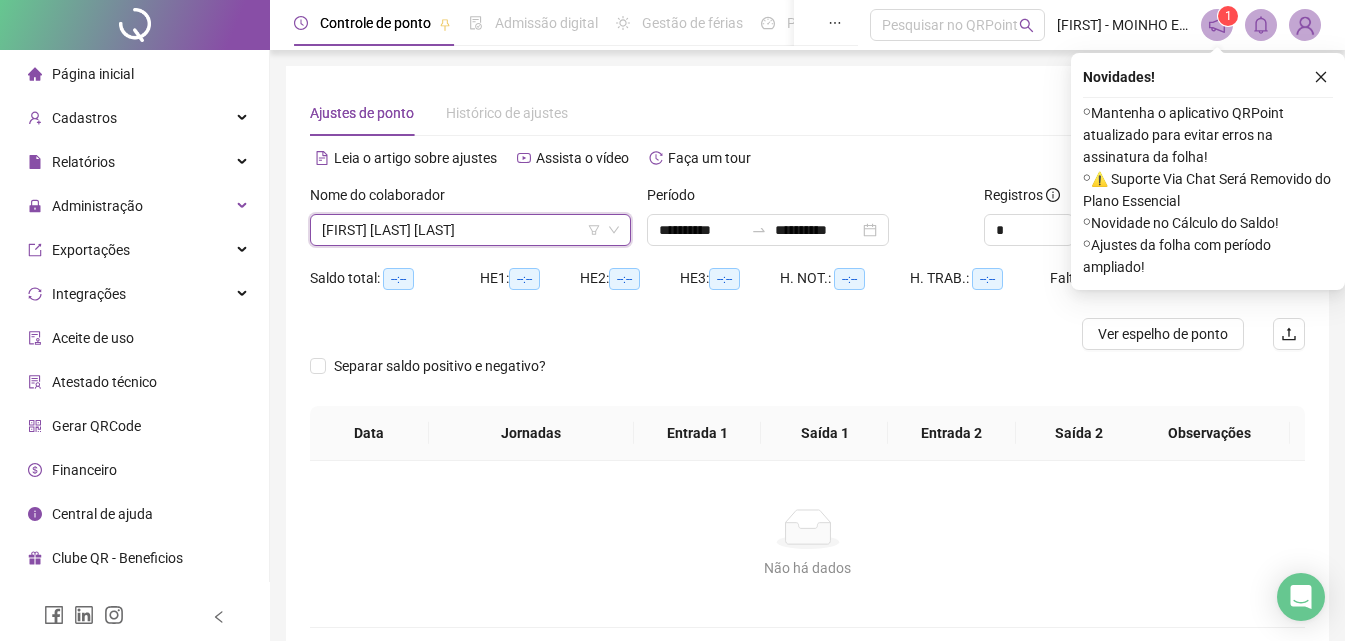 click 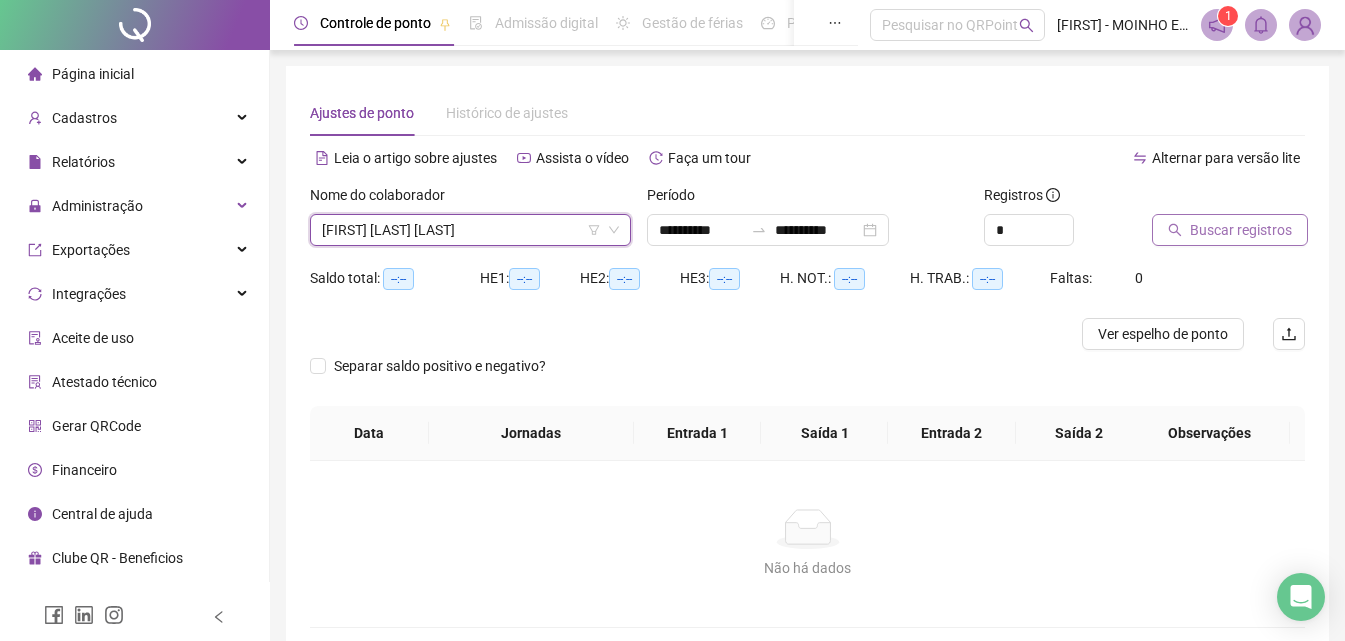 click on "Buscar registros" at bounding box center [1241, 230] 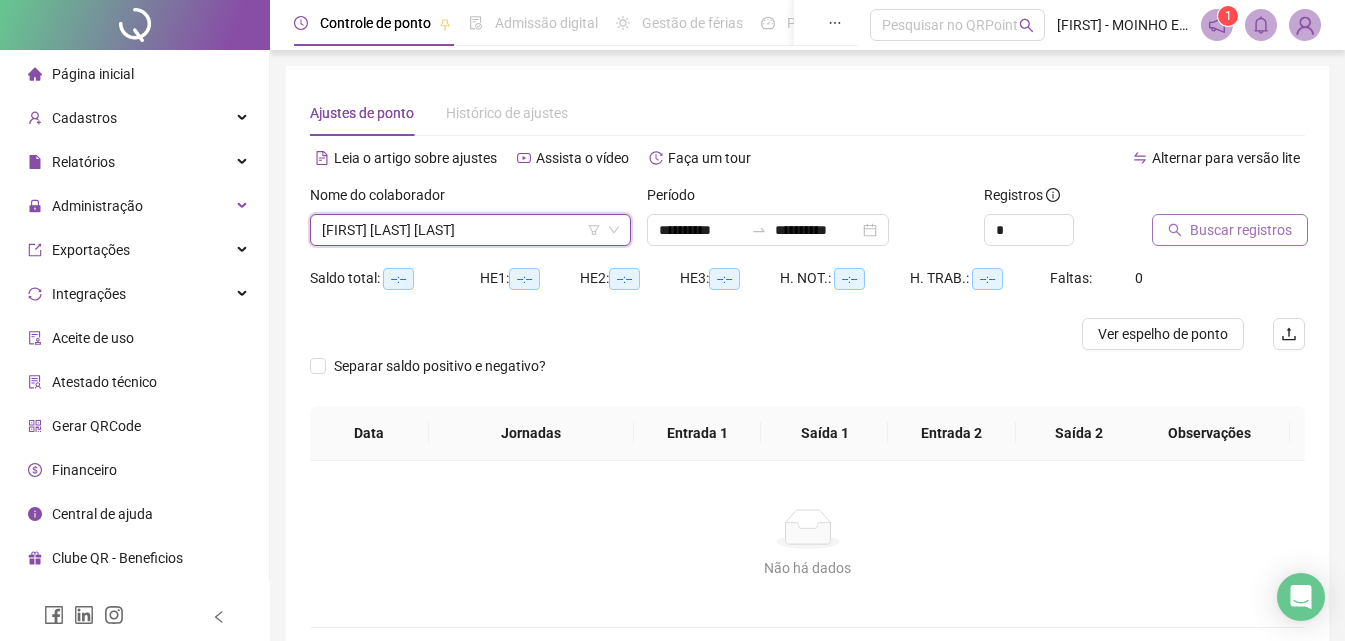 click on "Buscar registros" at bounding box center [1241, 230] 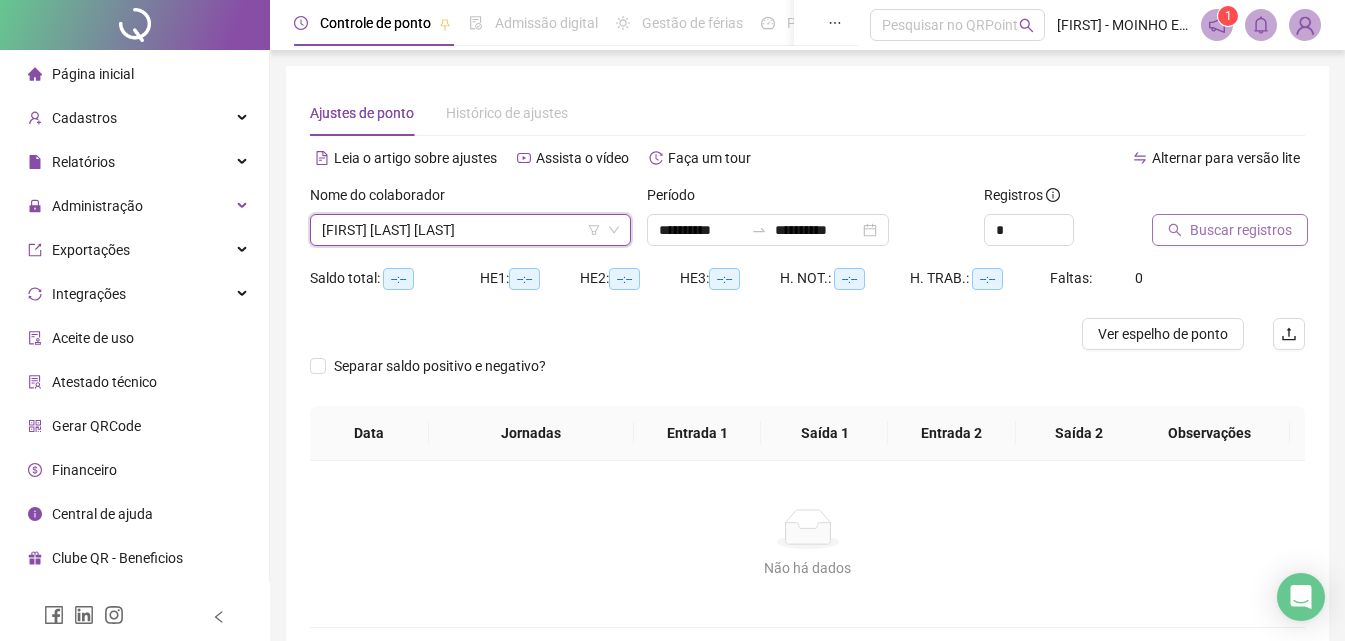 click on "Buscar registros" at bounding box center [1241, 230] 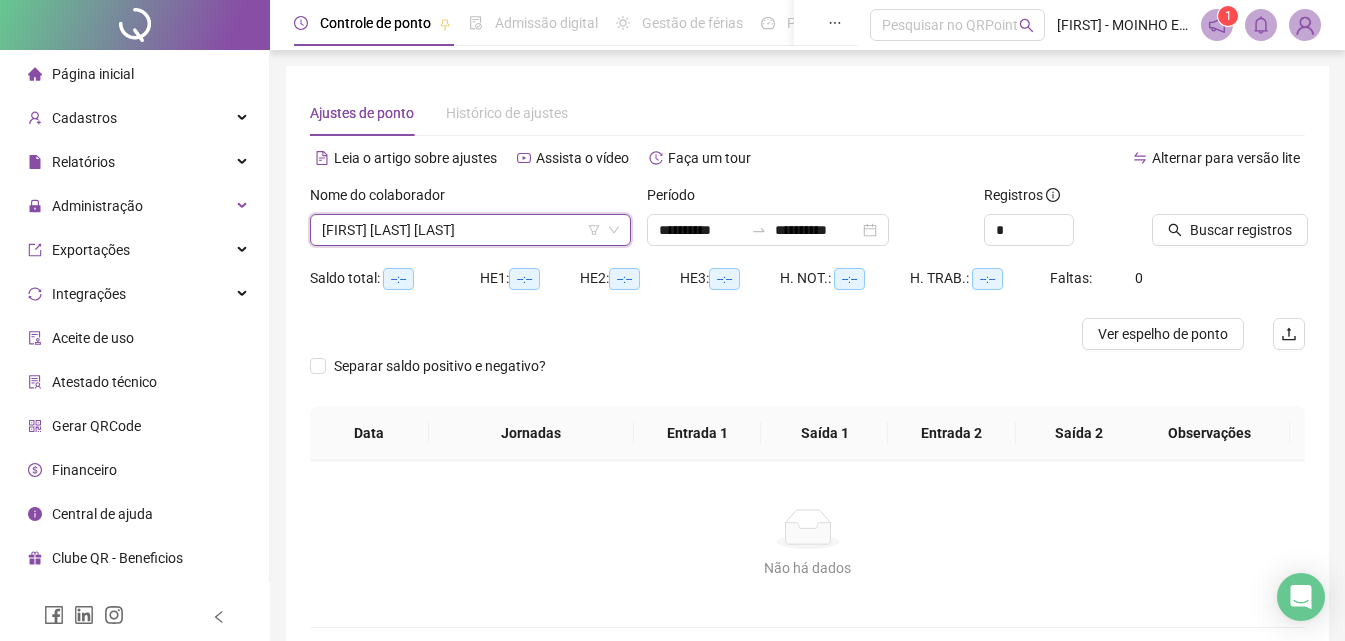 click on "Ajustes de ponto Histórico de ajustes" at bounding box center (807, 113) 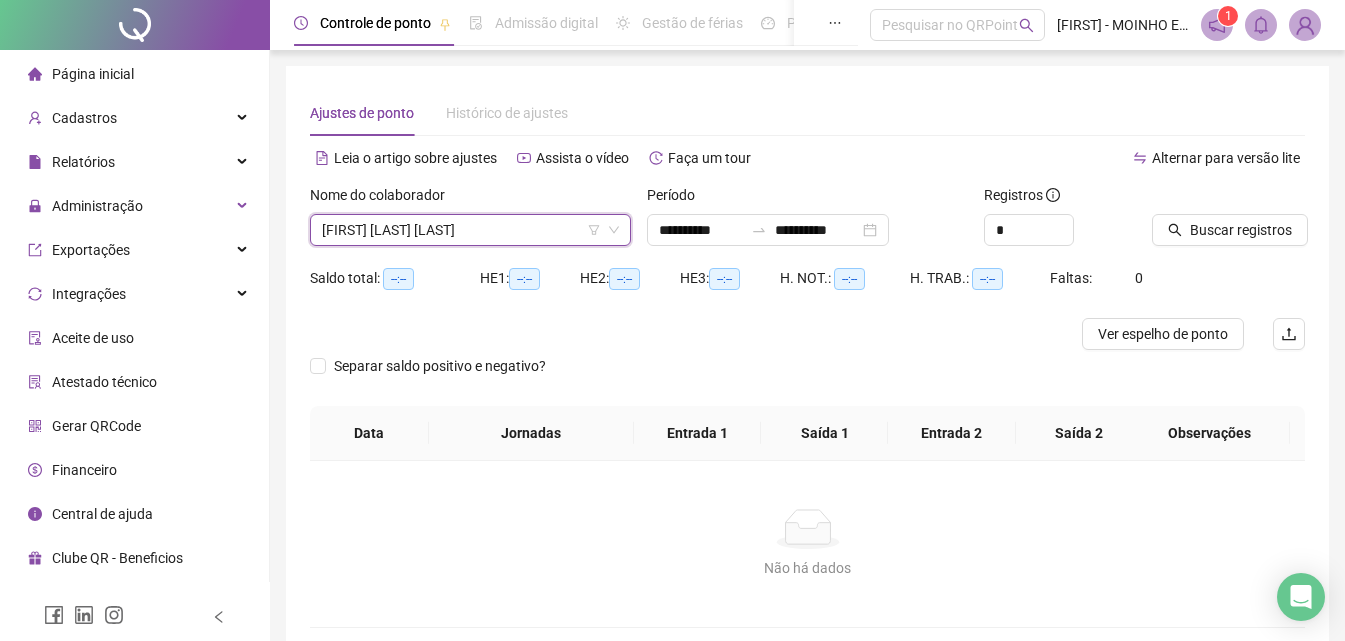 click on "**********" at bounding box center [672, 320] 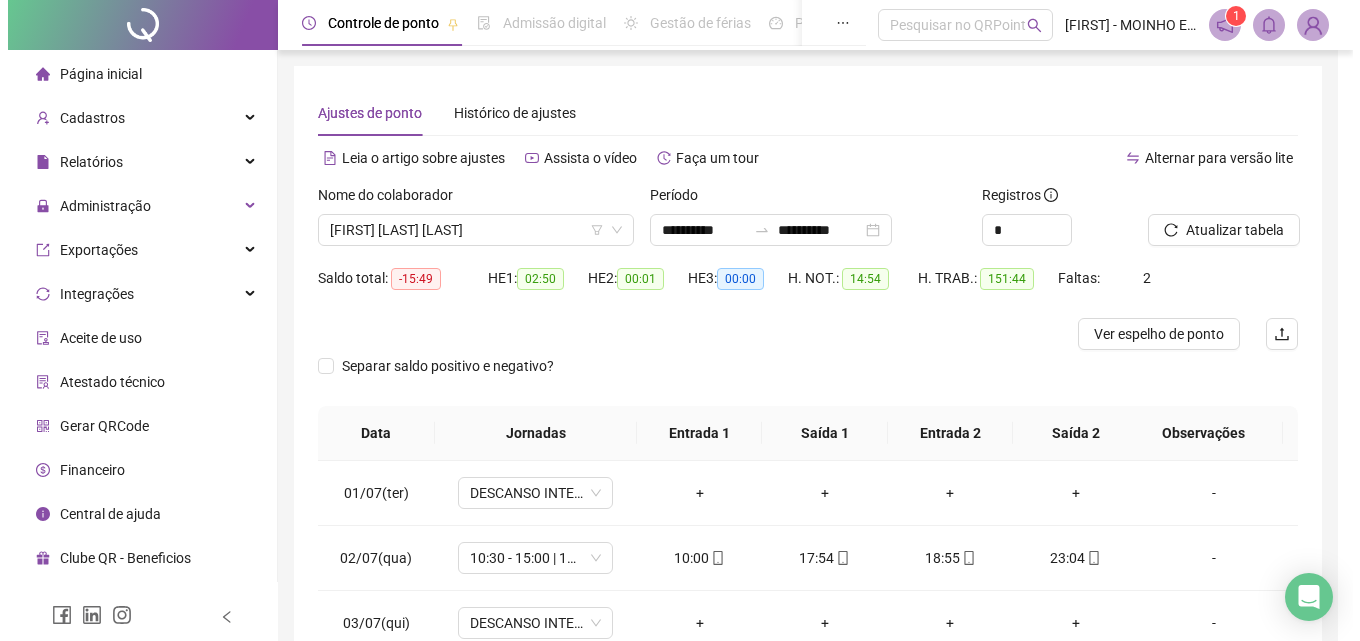 scroll, scrollTop: 97, scrollLeft: 0, axis: vertical 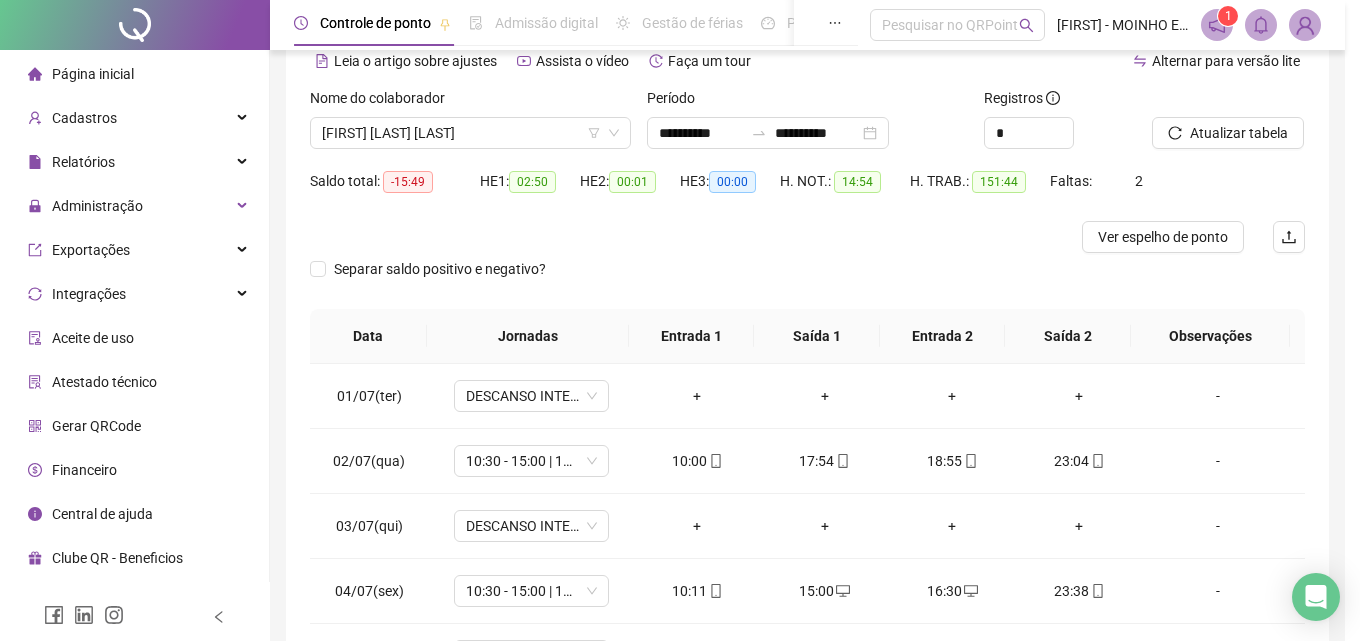 click on "Buscando registros Os registros de ponto estão sendo buscados... OK" at bounding box center [680, 320] 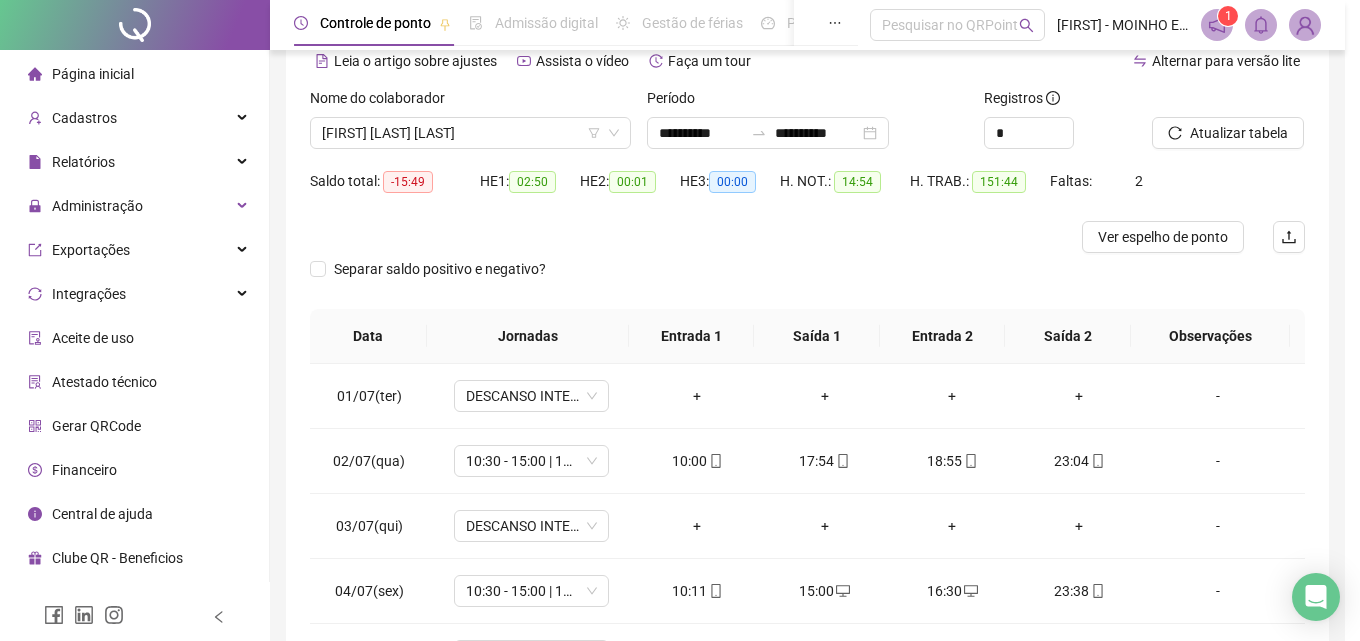 click on "Buscando registros Os registros de ponto estão sendo buscados... OK" at bounding box center [680, 320] 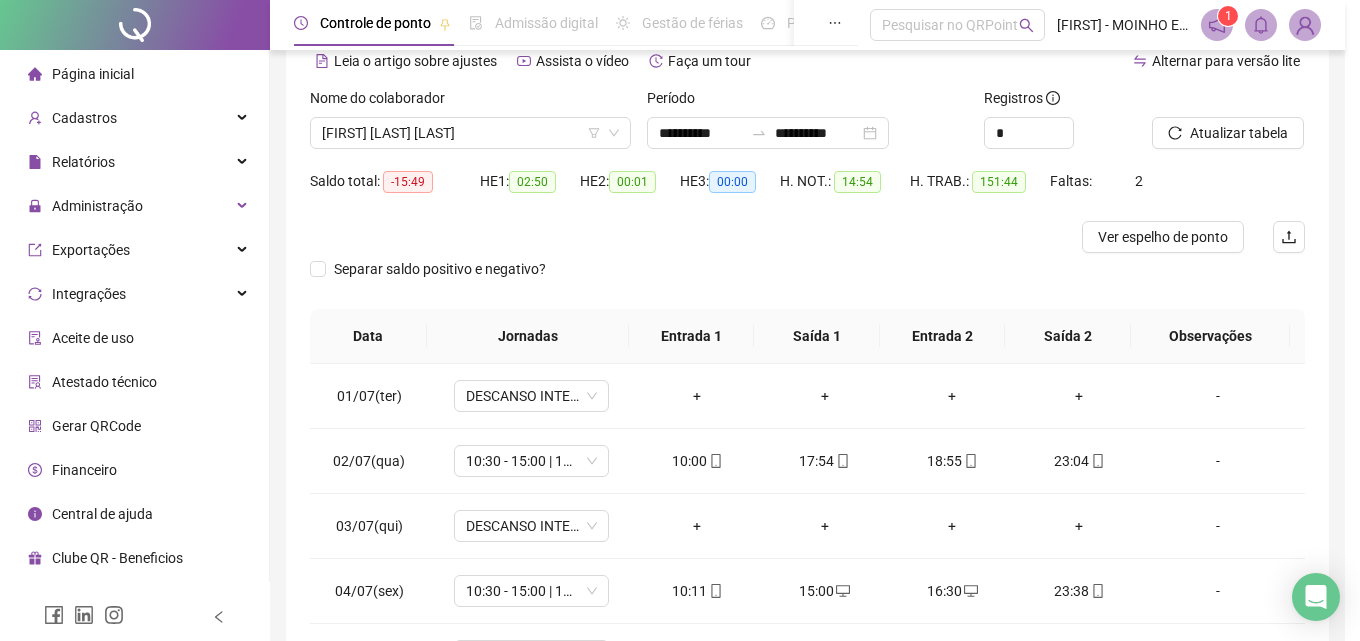 click on "Buscando registros Os registros de ponto estão sendo buscados... OK" at bounding box center [680, 320] 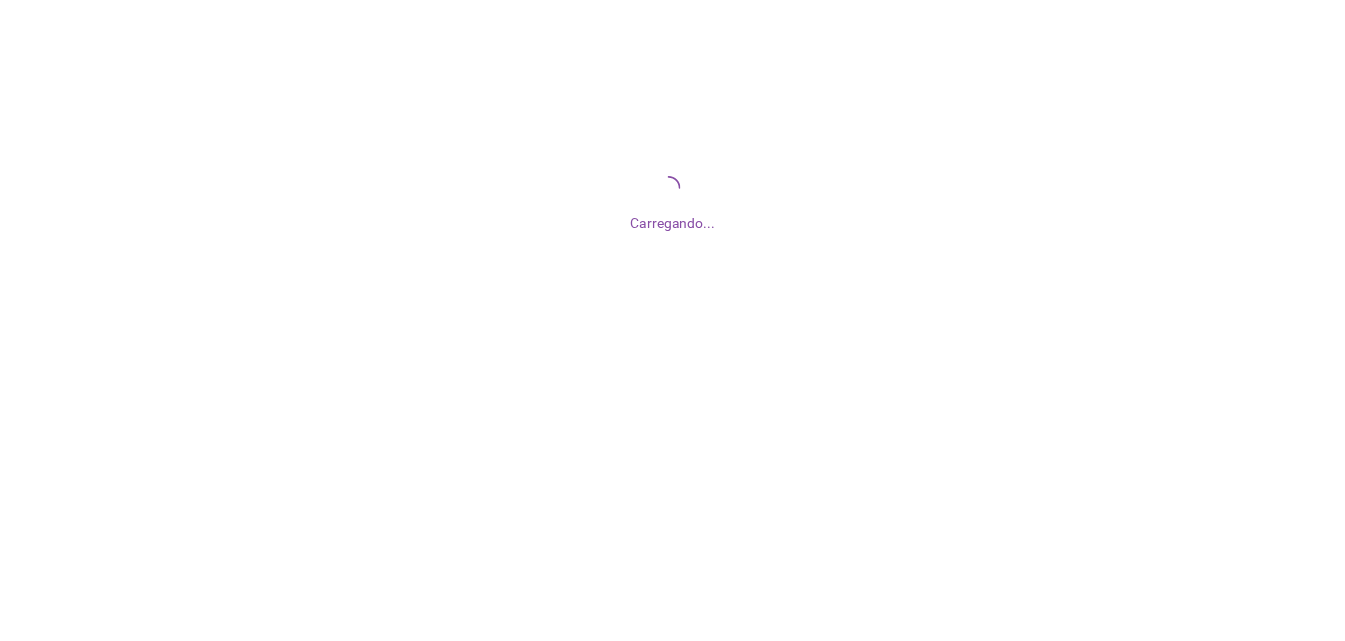 scroll, scrollTop: 0, scrollLeft: 0, axis: both 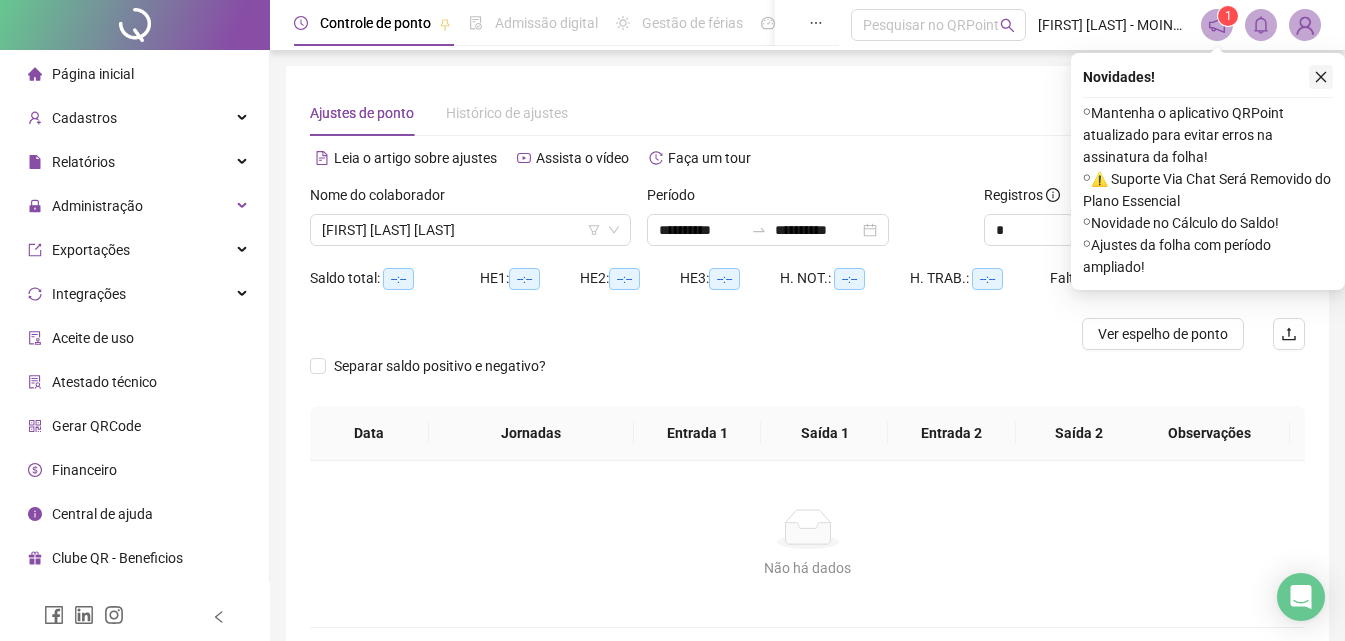 click 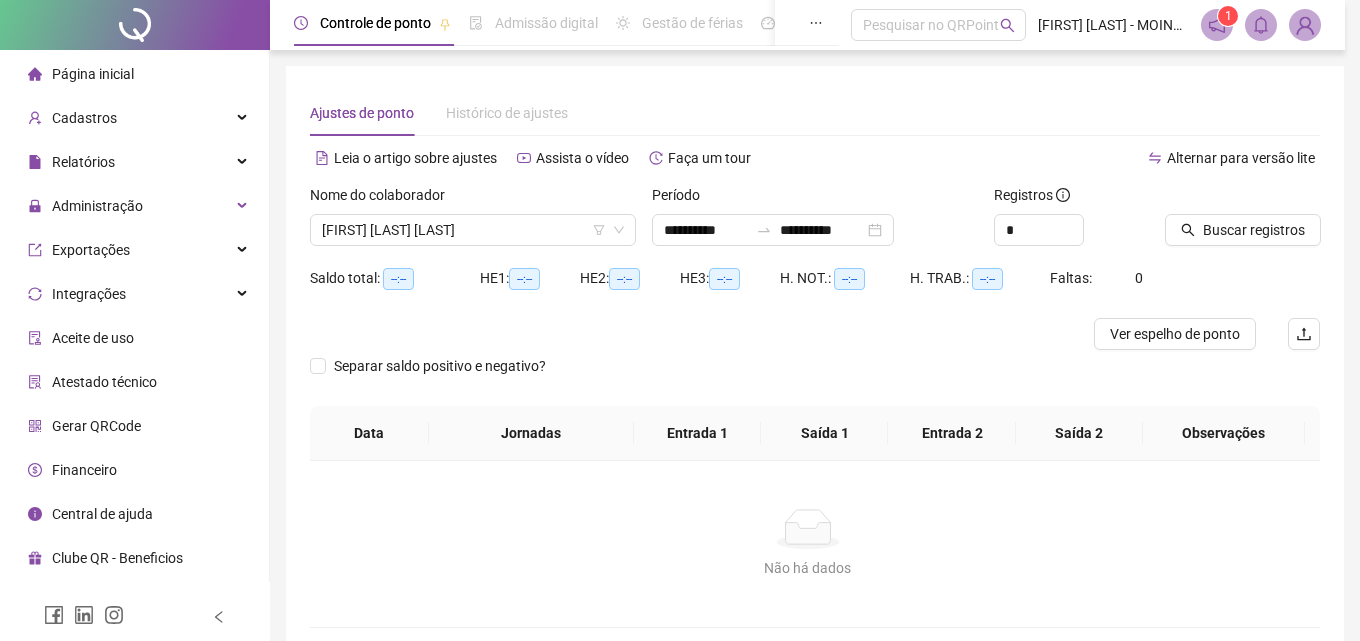 scroll, scrollTop: 97, scrollLeft: 0, axis: vertical 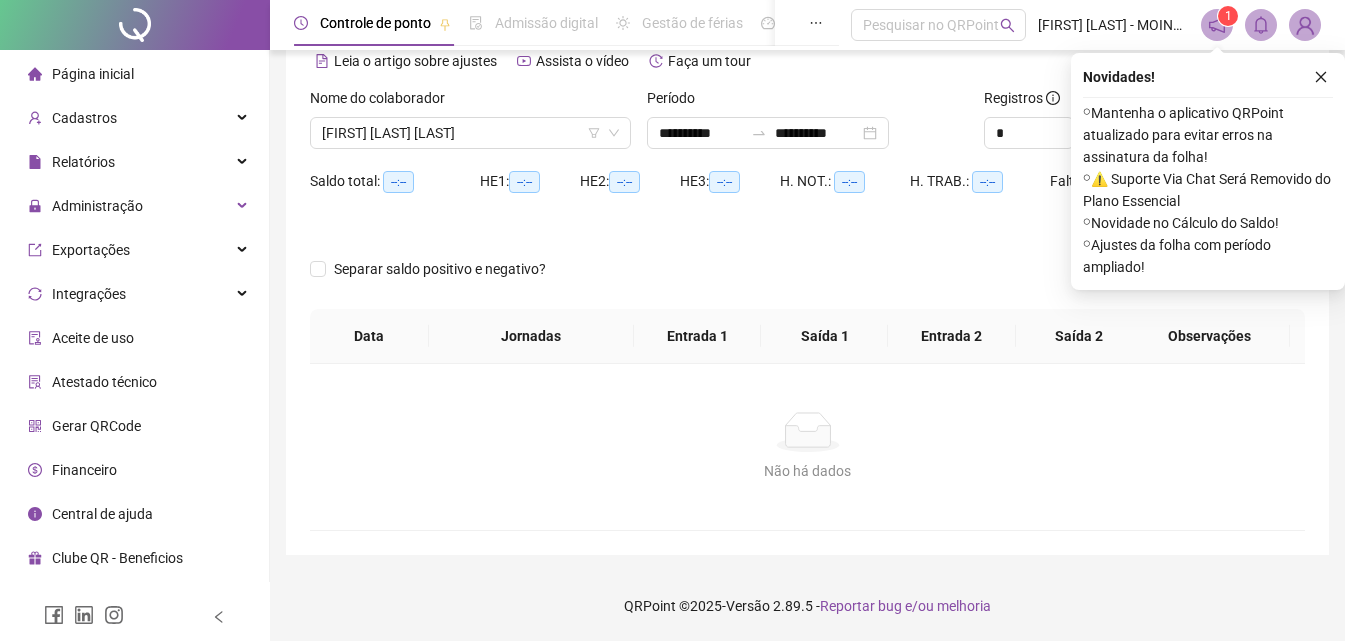 click at bounding box center [1305, 25] 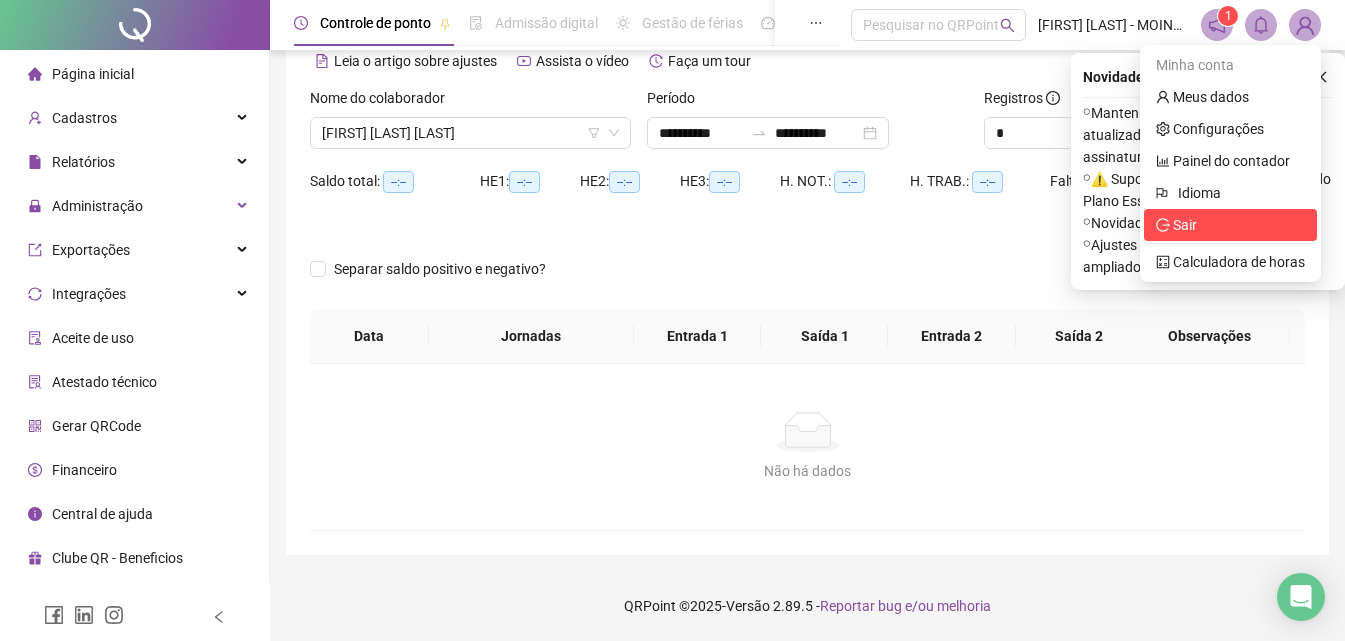 click on "Sair" at bounding box center [1185, 225] 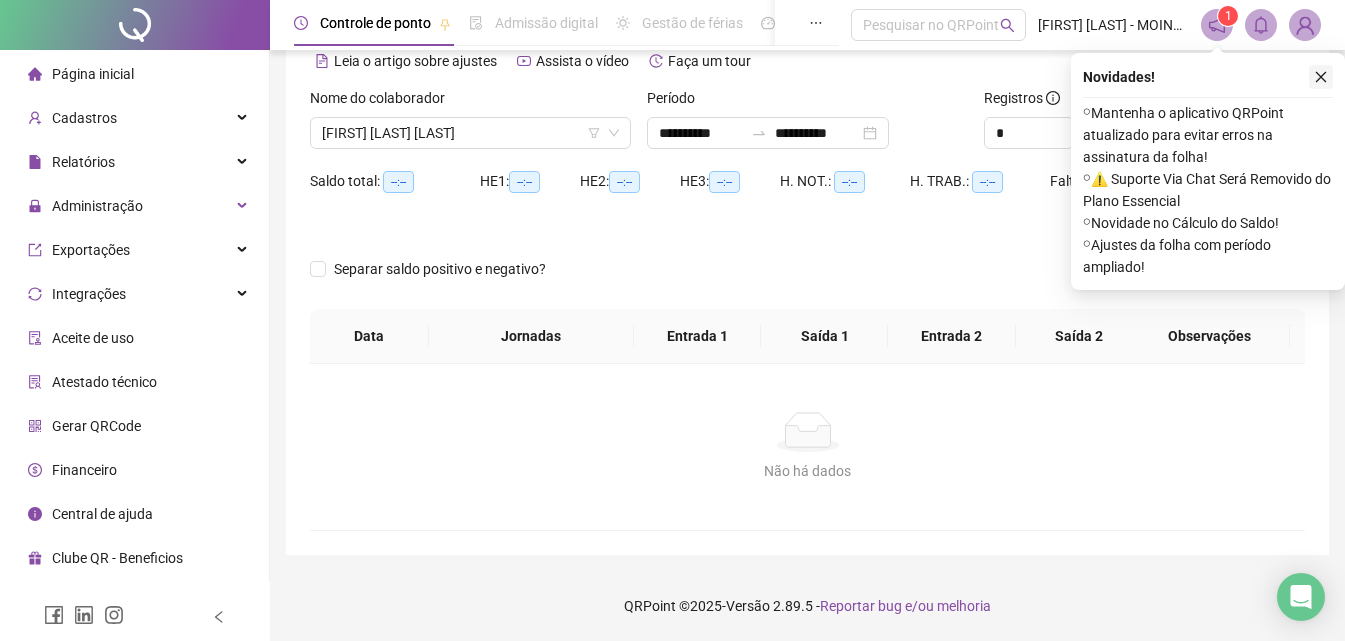 click 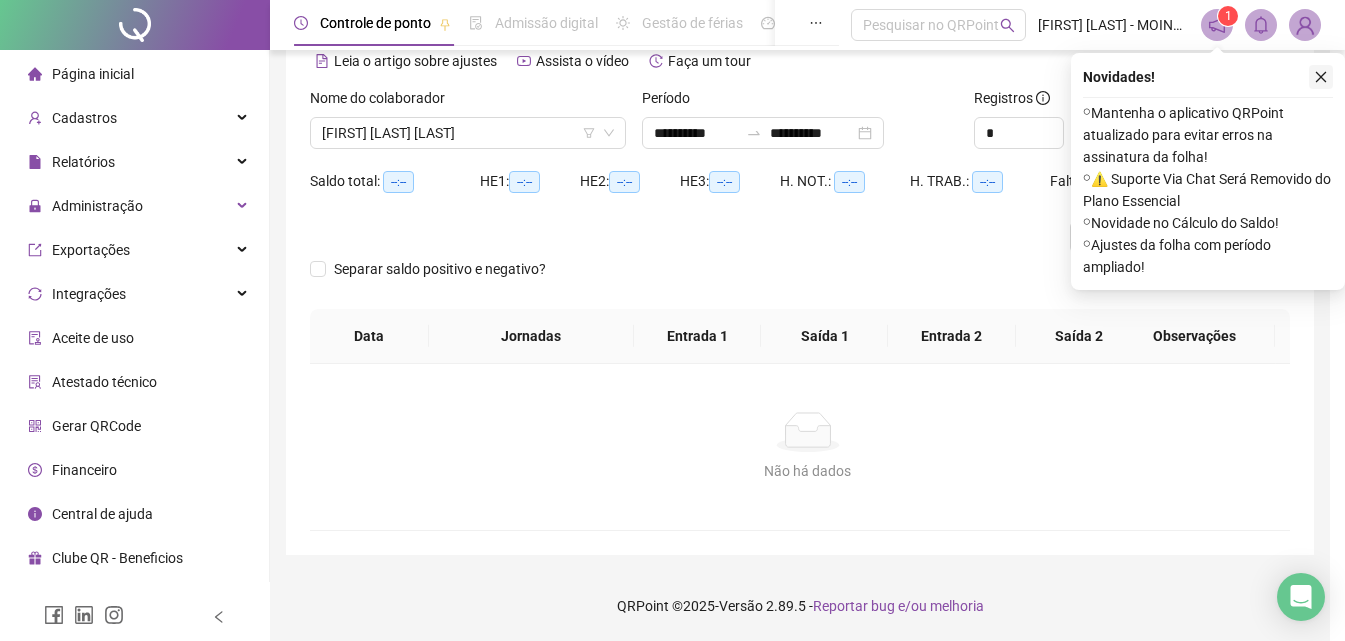 click on "Deseja sair? Tem certeza que deseja sair do QRPoint? Cancelar Sim" at bounding box center [672, 320] 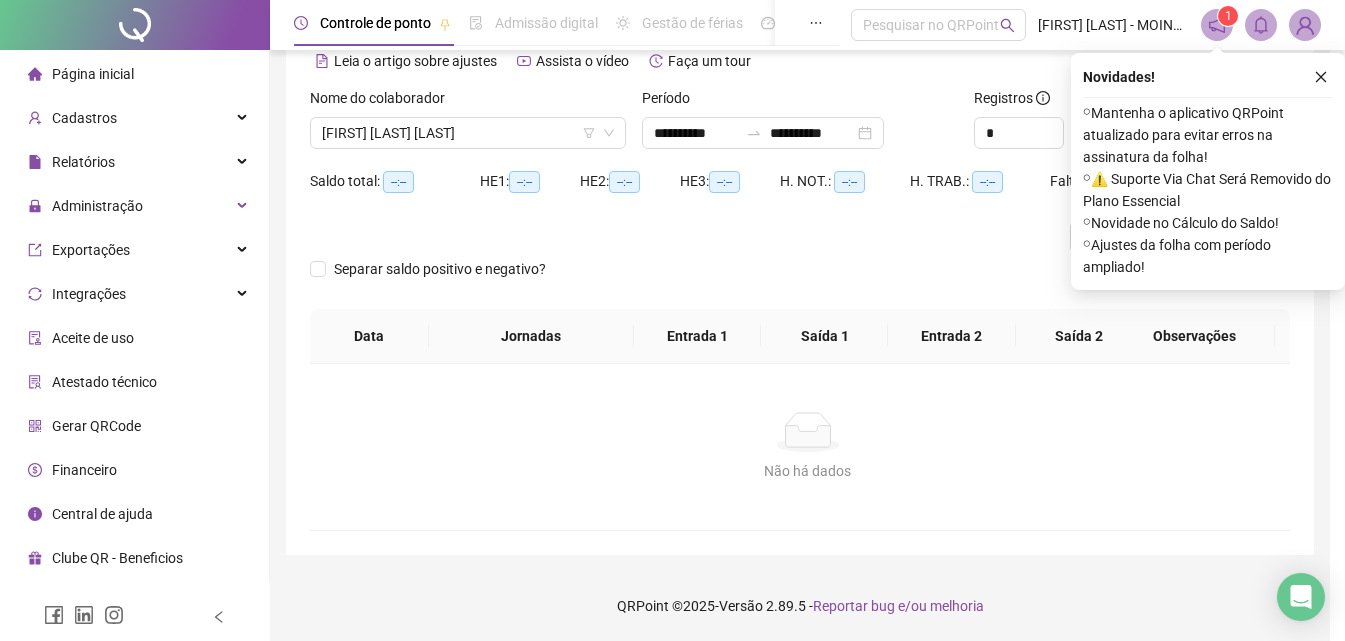 click on "Deseja sair? Tem certeza que deseja sair do QRPoint? Cancelar Sim" at bounding box center [672, 320] 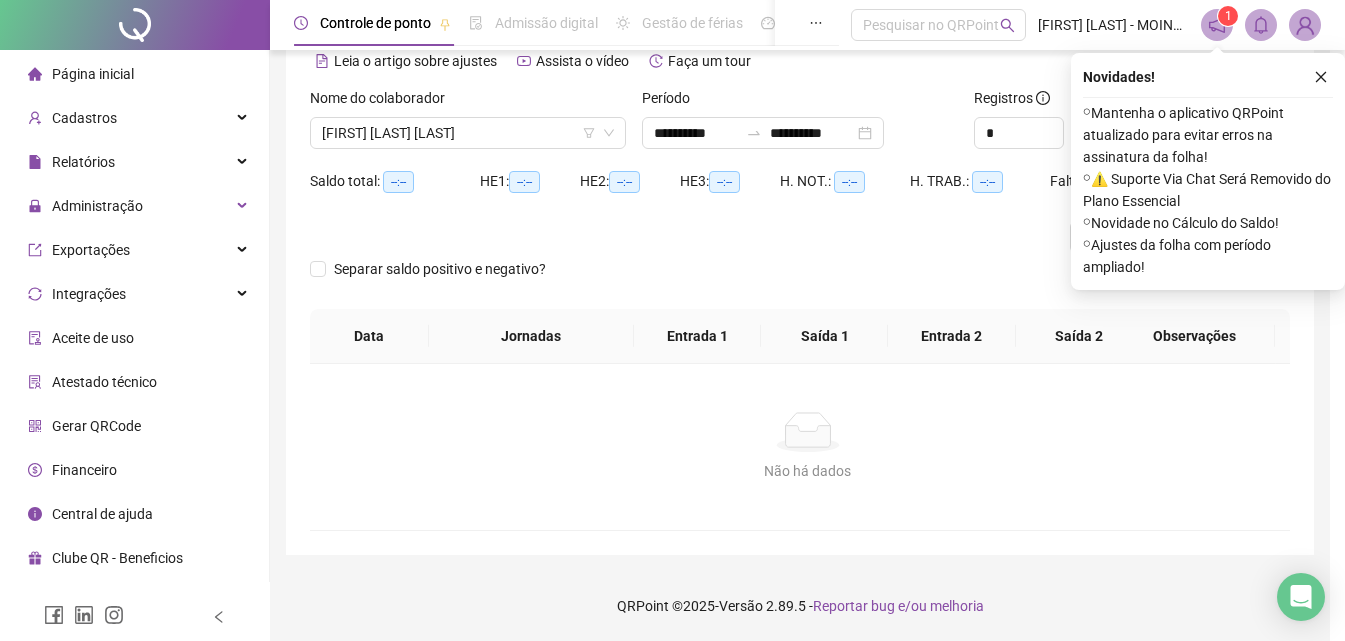 click on "Deseja sair? Tem certeza que deseja sair do QRPoint? Cancelar Sim" at bounding box center (672, 320) 